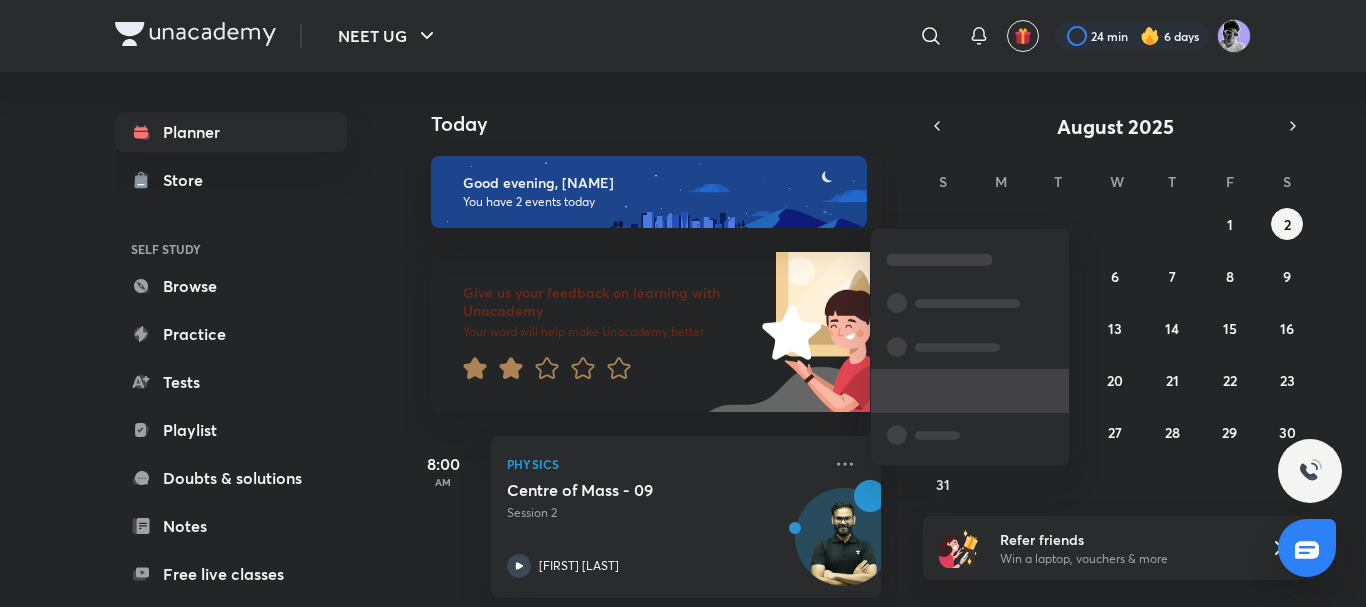scroll, scrollTop: 0, scrollLeft: 0, axis: both 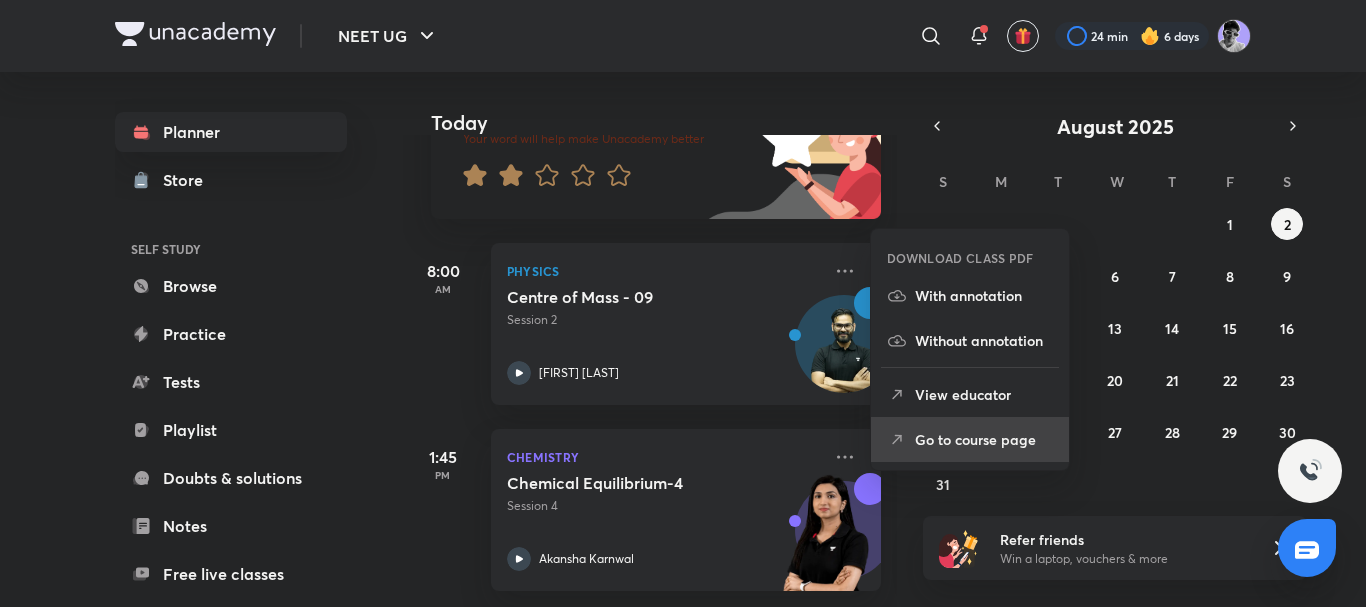 click on "Go to course page" at bounding box center (970, 439) 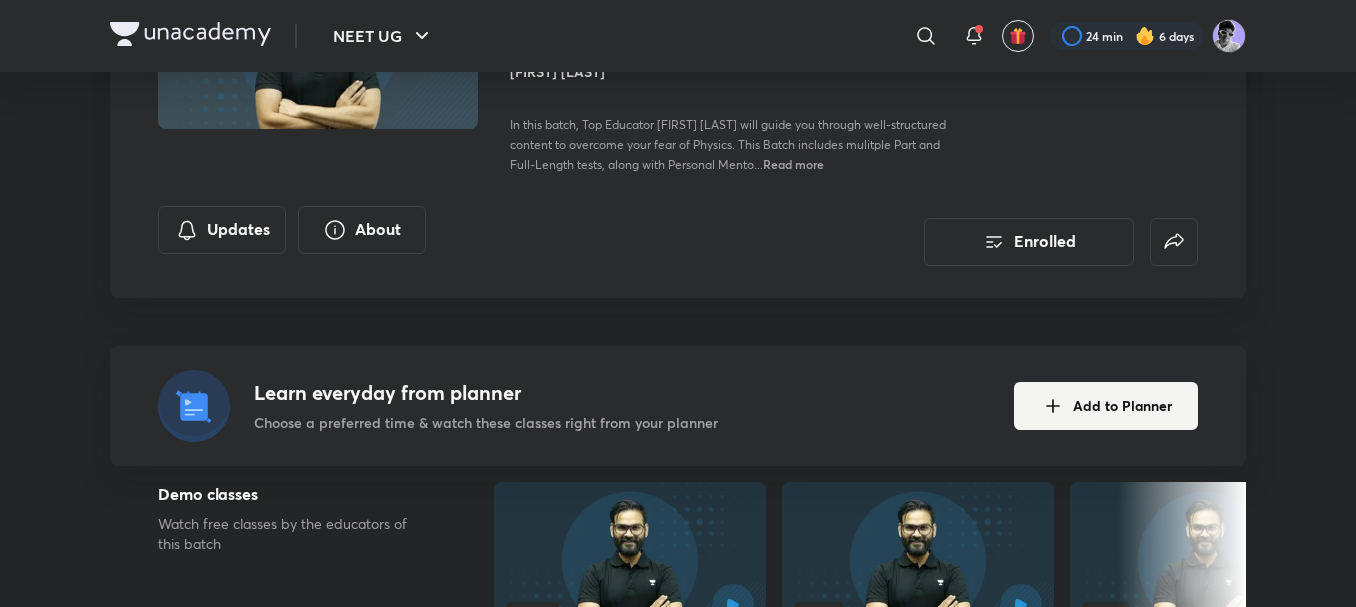 scroll, scrollTop: 0, scrollLeft: 0, axis: both 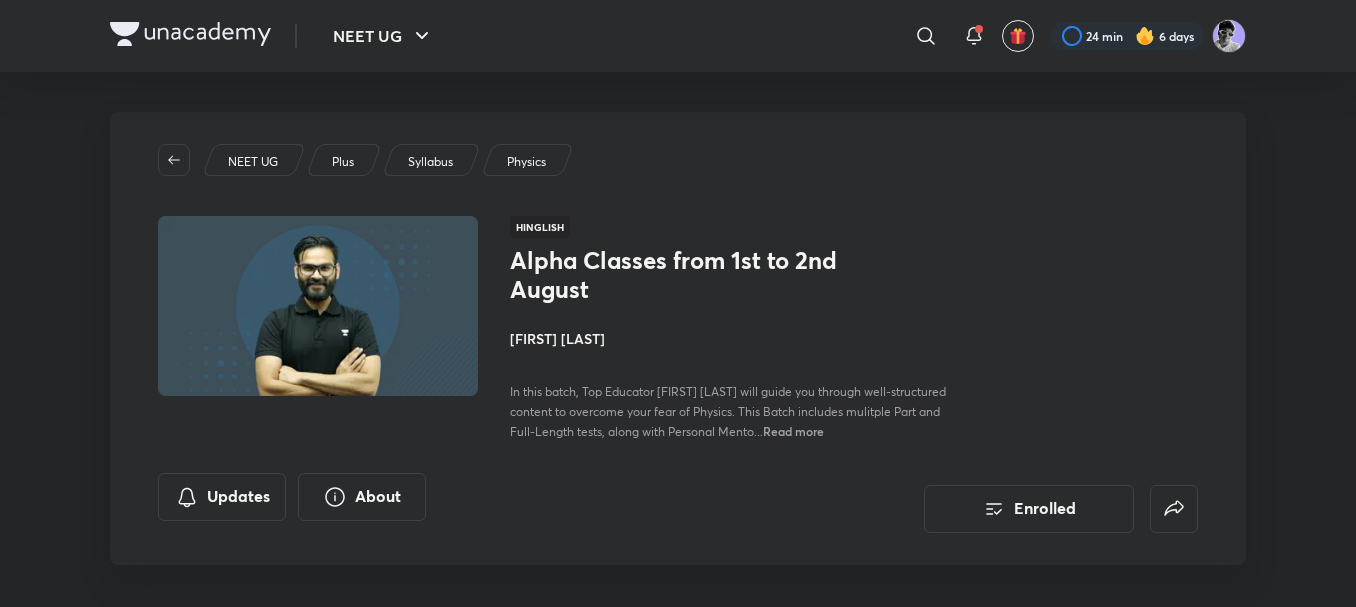 click on "[FIRST] [LAST]" at bounding box center (734, 338) 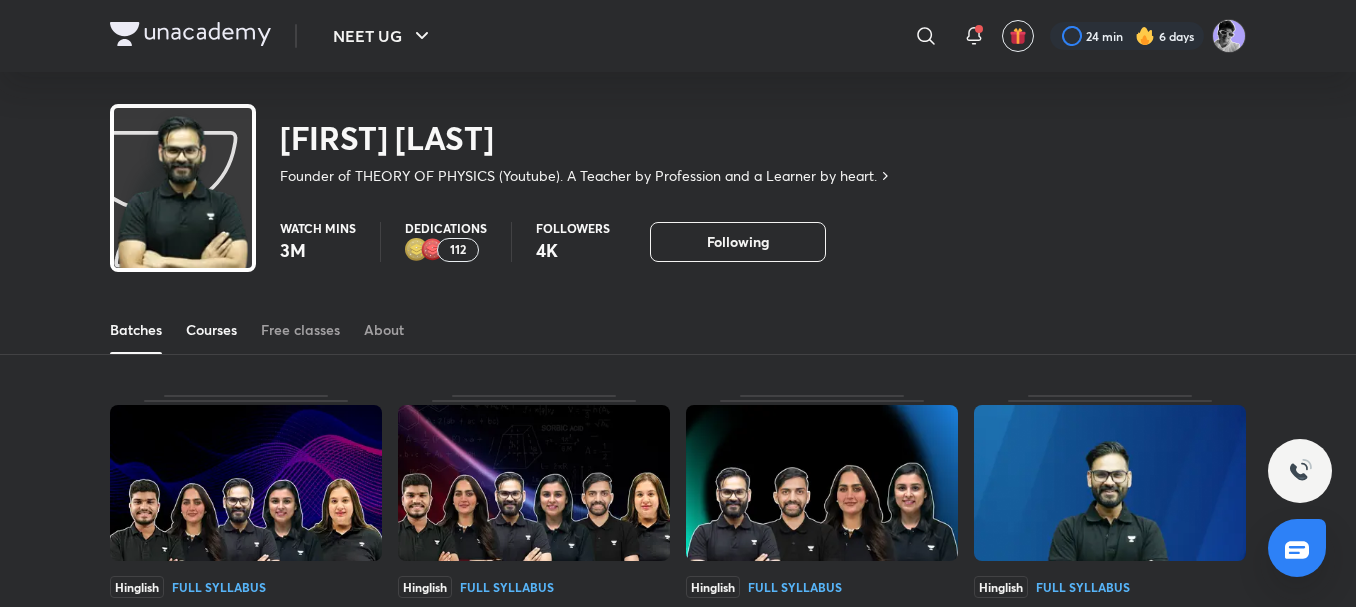 click on "Courses" at bounding box center (211, 330) 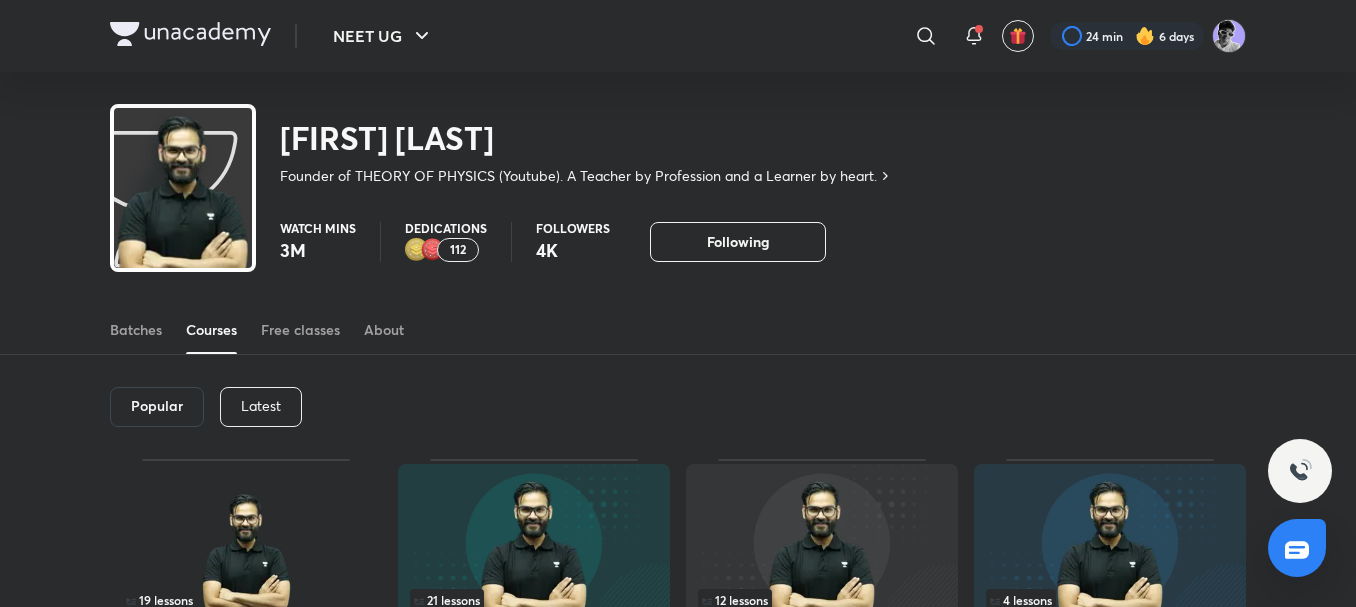 click on "Latest" at bounding box center (261, 407) 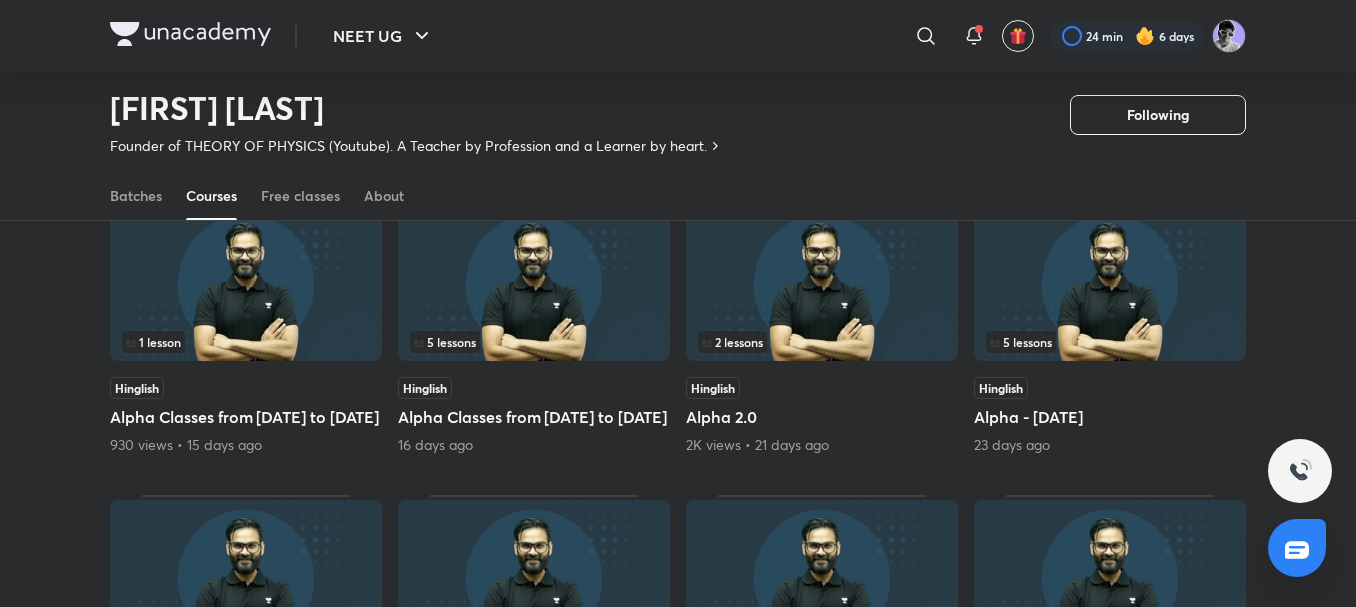 scroll, scrollTop: 0, scrollLeft: 0, axis: both 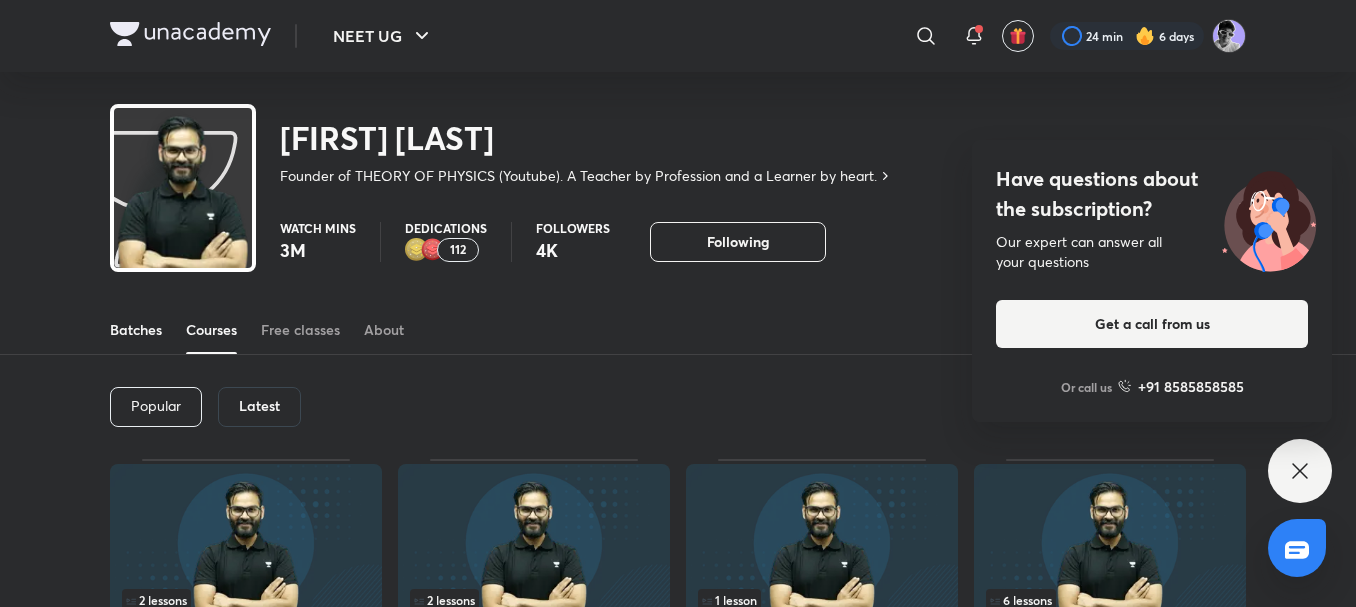 click on "Batches" at bounding box center [136, 330] 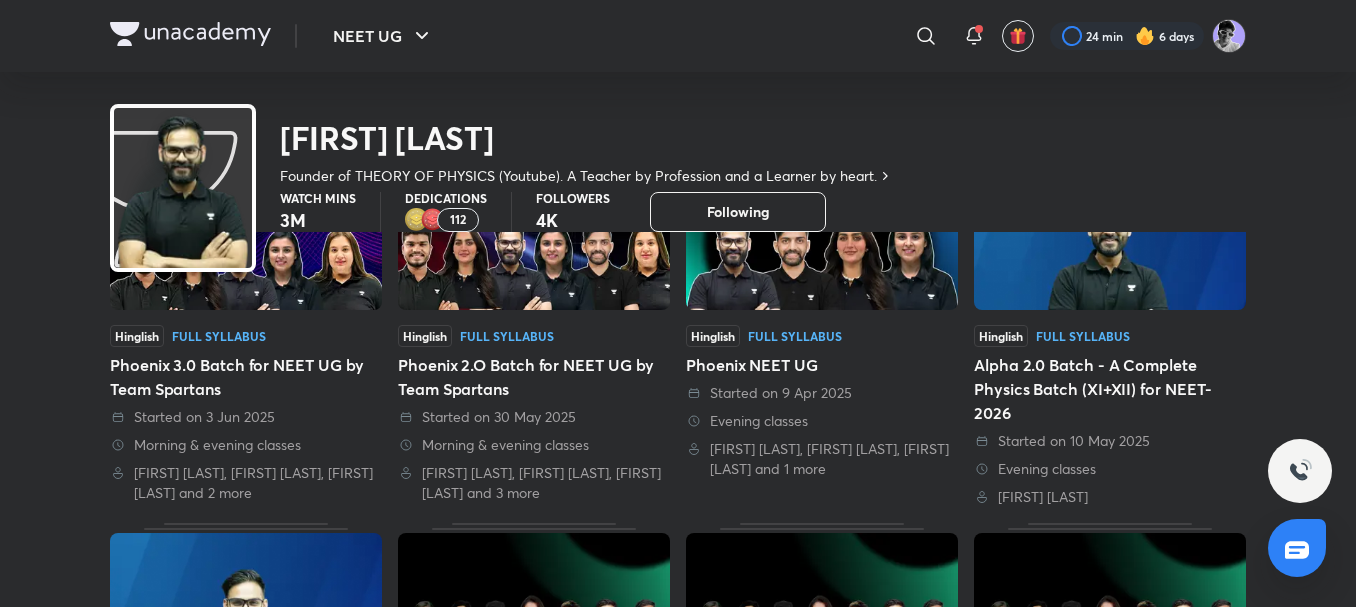 scroll, scrollTop: 0, scrollLeft: 0, axis: both 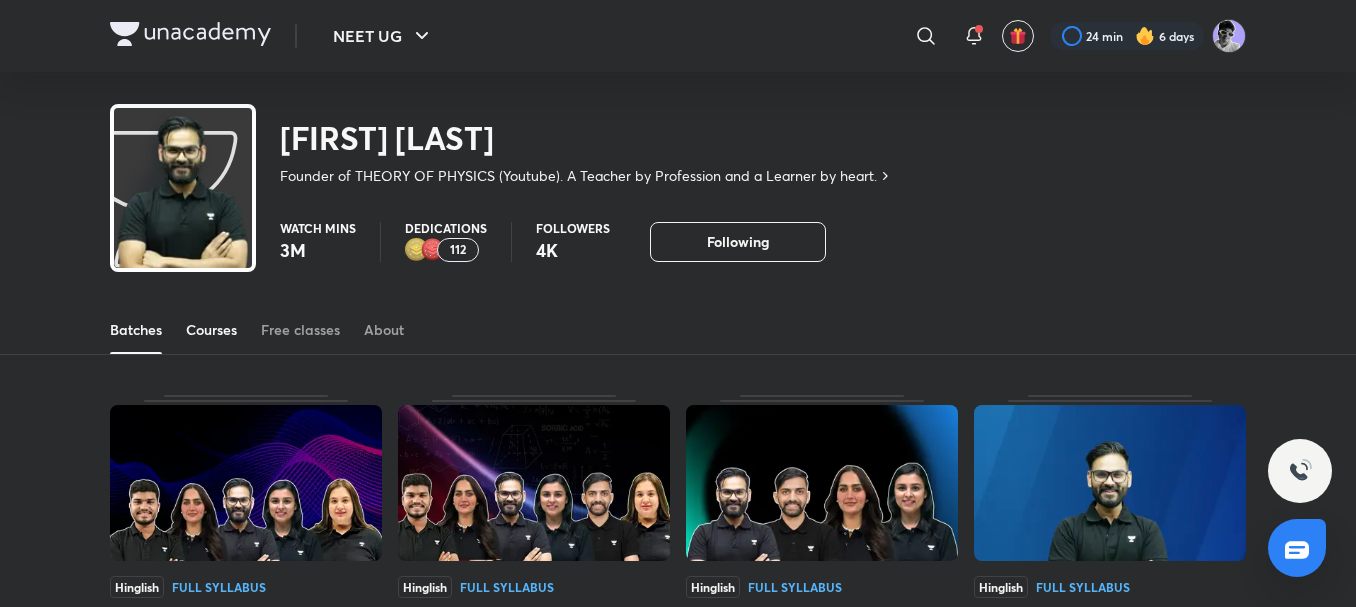 click on "Courses" at bounding box center (211, 330) 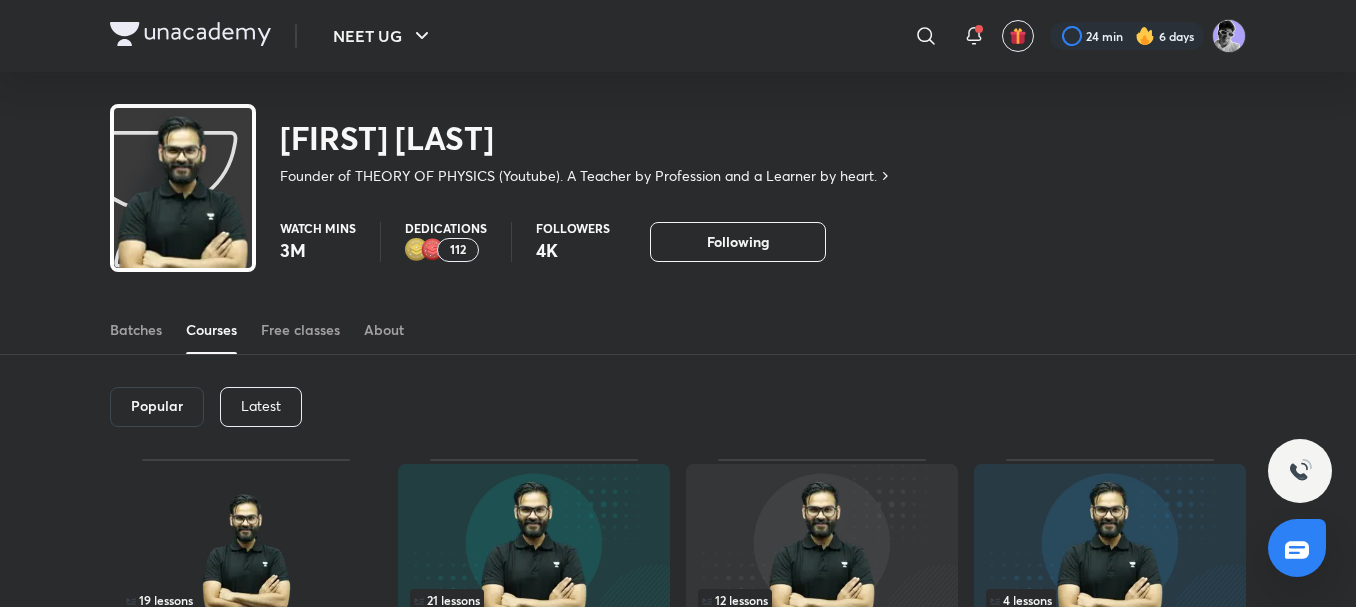 click on "Latest" at bounding box center (261, 406) 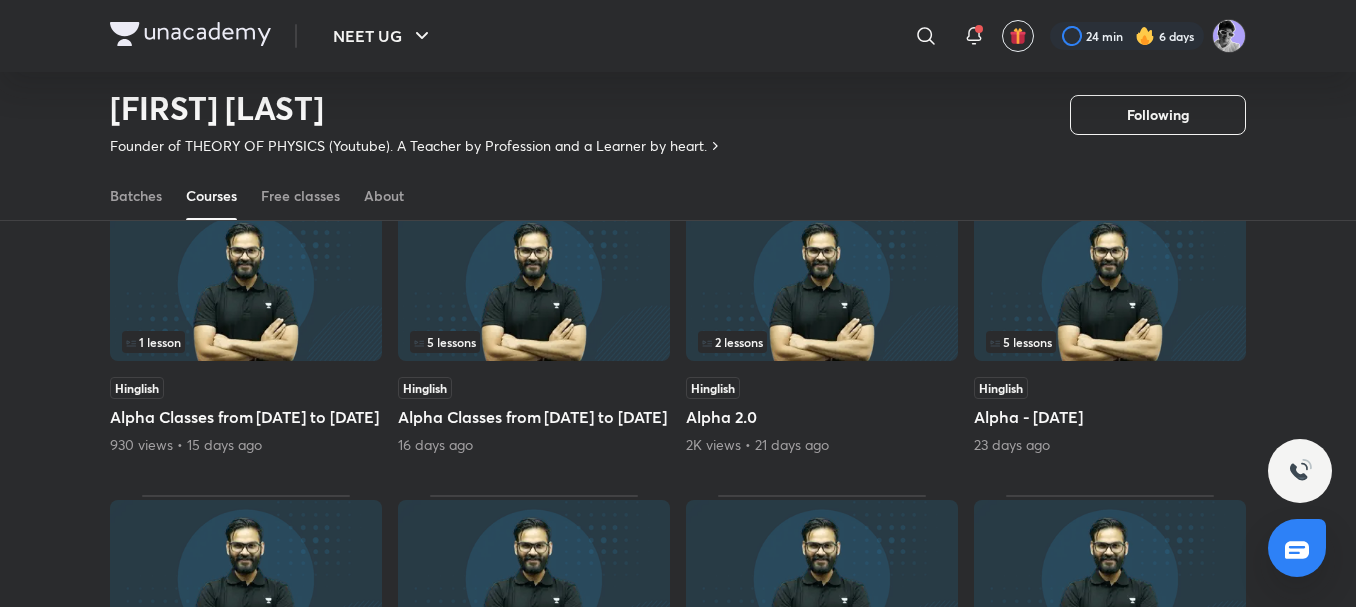 scroll, scrollTop: 784, scrollLeft: 0, axis: vertical 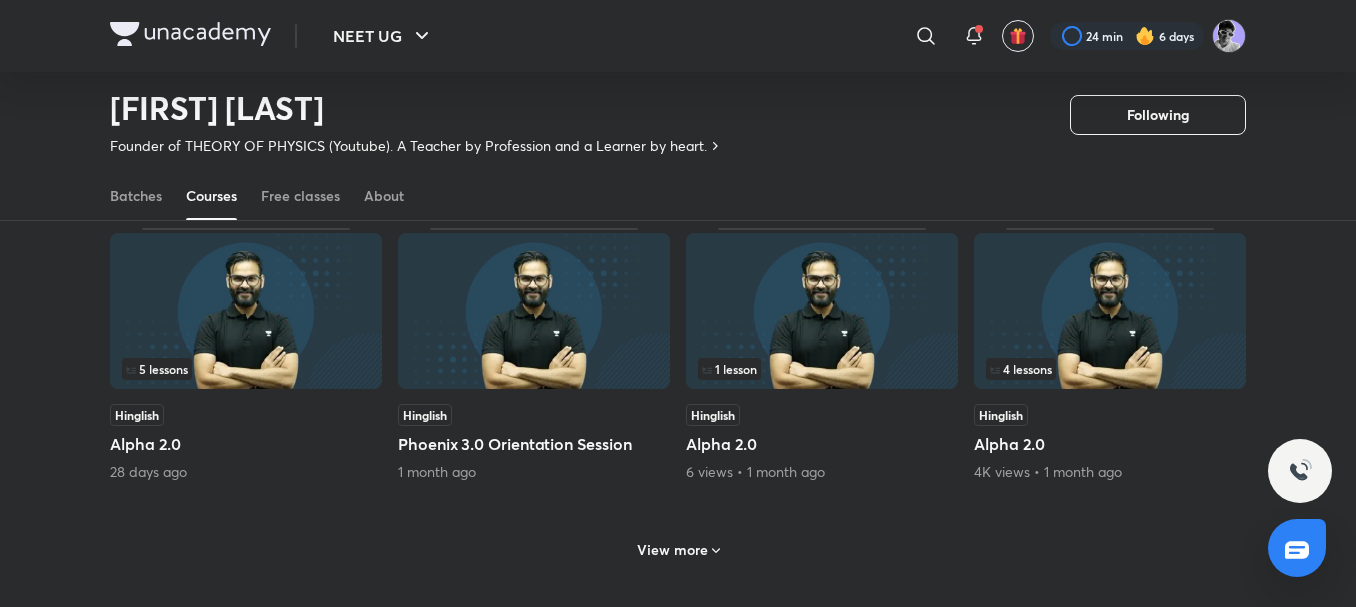 click on "View more" at bounding box center [672, 550] 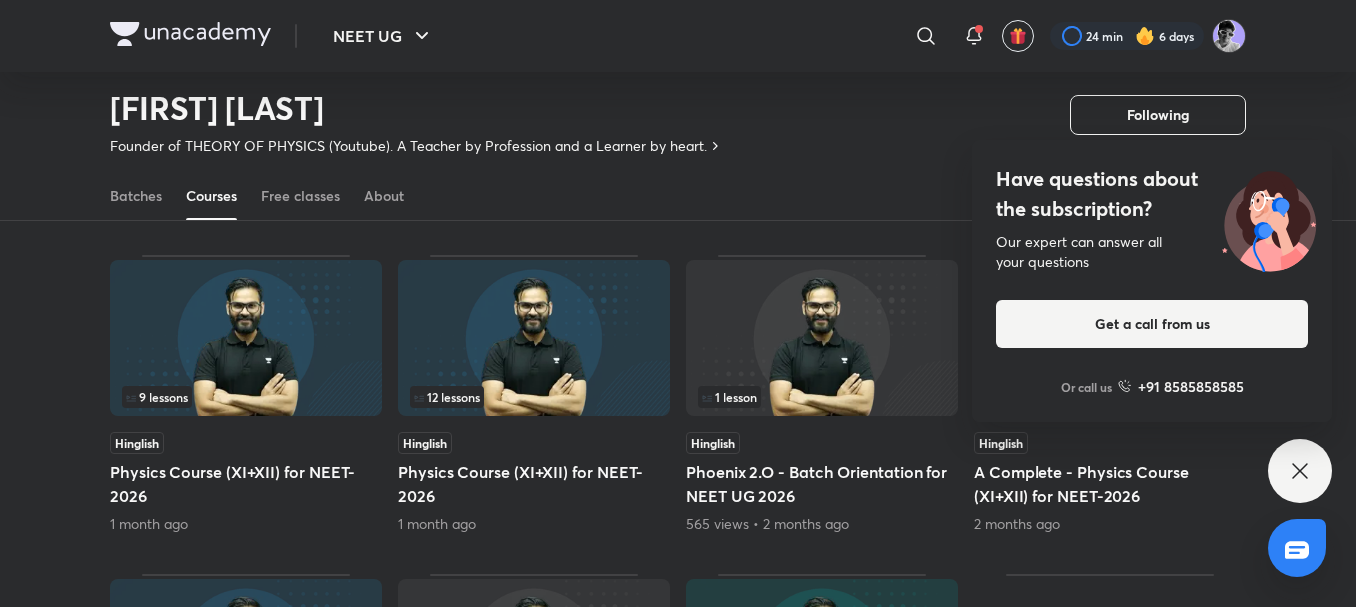 scroll, scrollTop: 784, scrollLeft: 0, axis: vertical 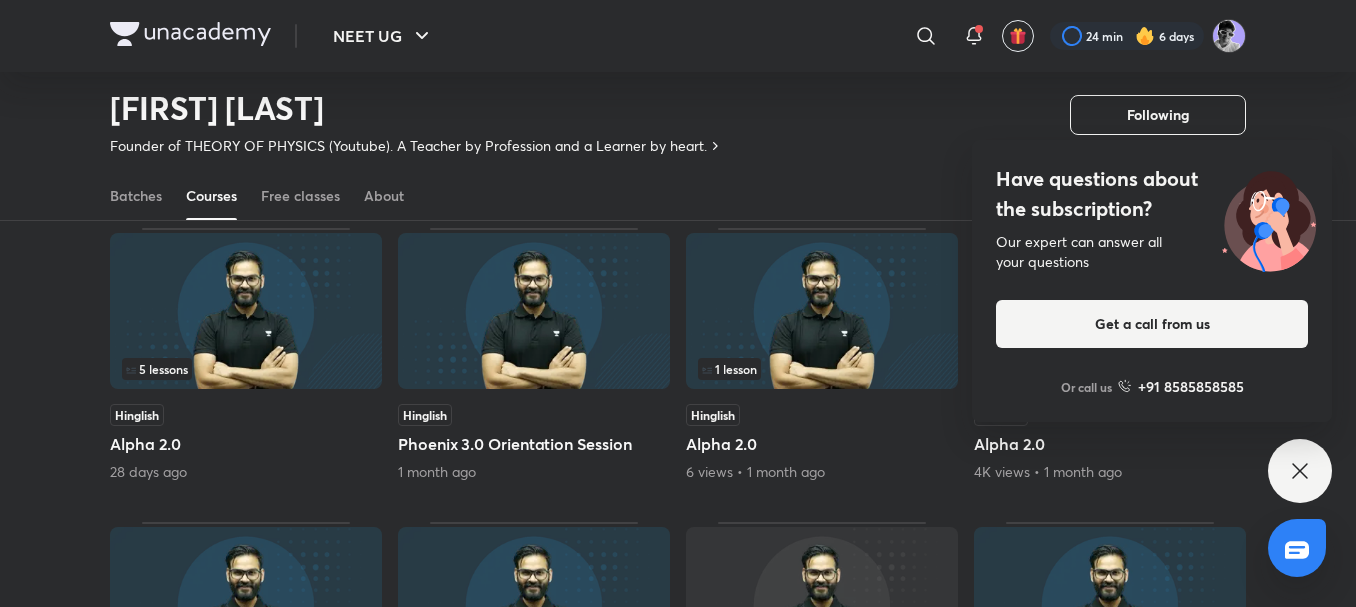 drag, startPoint x: 1316, startPoint y: 468, endPoint x: 1285, endPoint y: 468, distance: 31 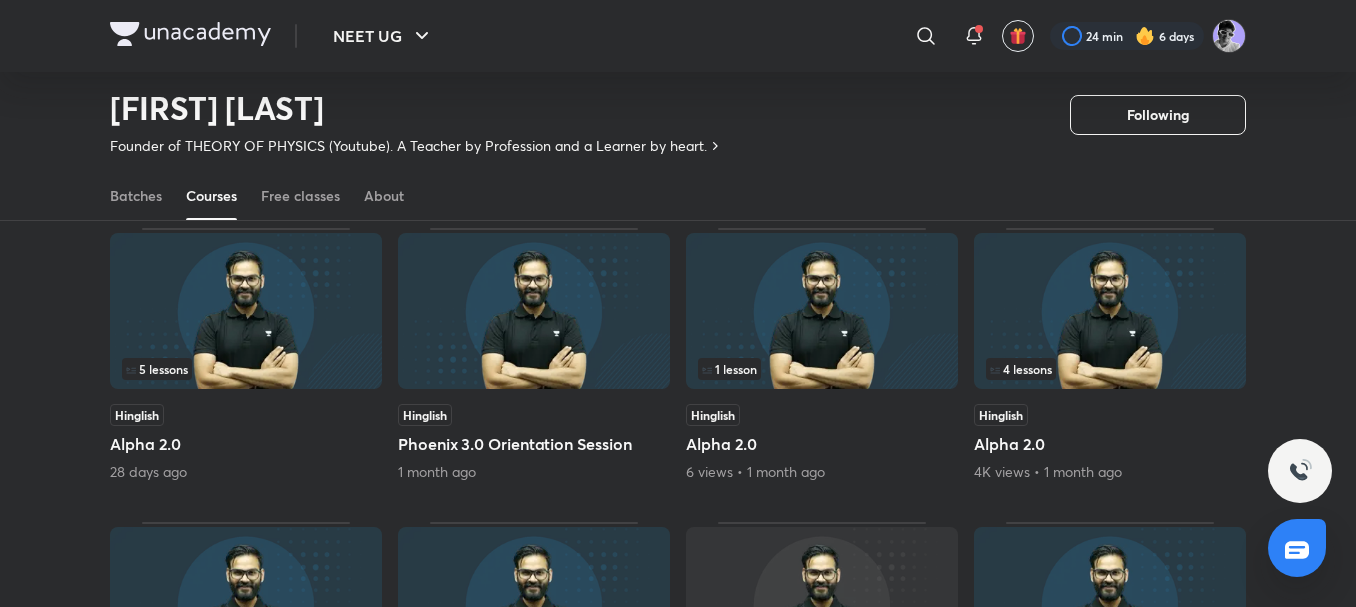 click on "4 lessons Hinglish Alpha 2.0 4K views • 1 month ago" at bounding box center [1110, 355] 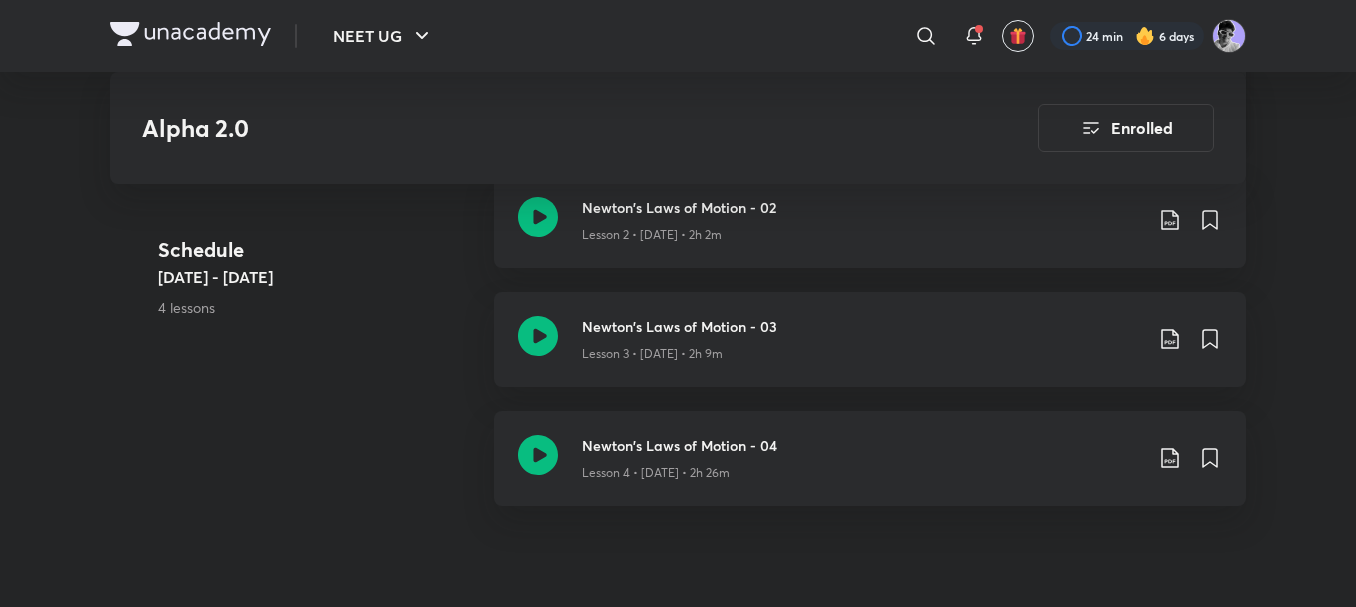 scroll, scrollTop: 800, scrollLeft: 0, axis: vertical 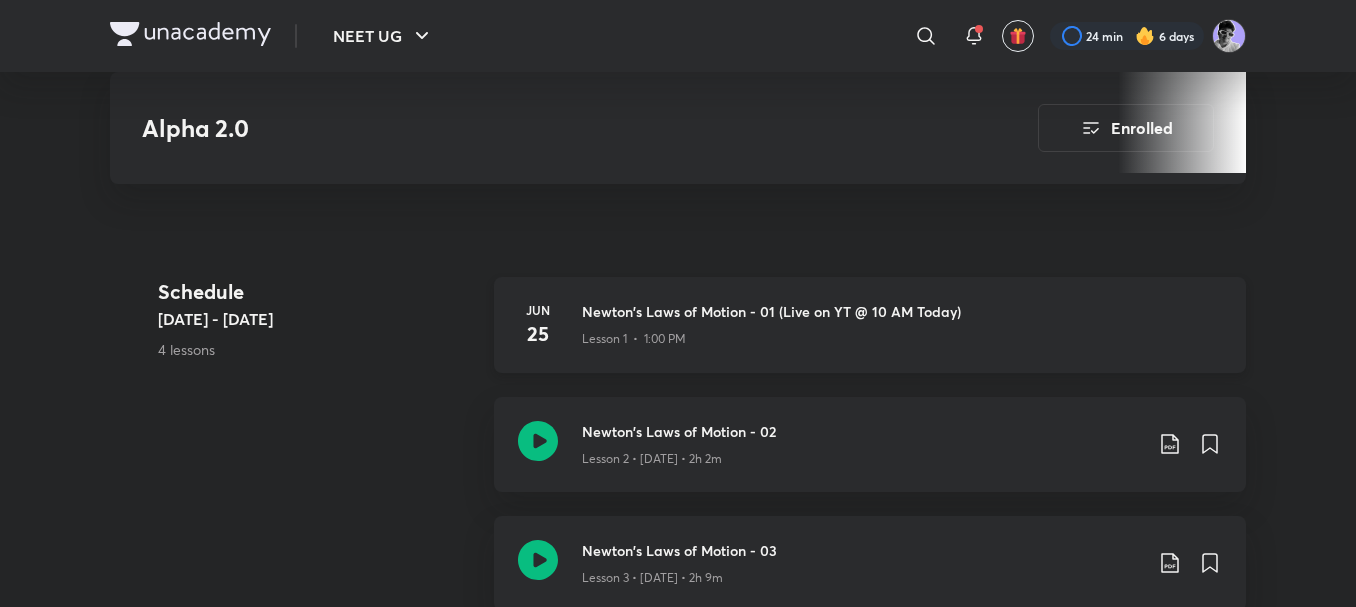 click on "Newton's Laws of Motion - 01 (Live on YT @ 10 AM Today)" at bounding box center [902, 311] 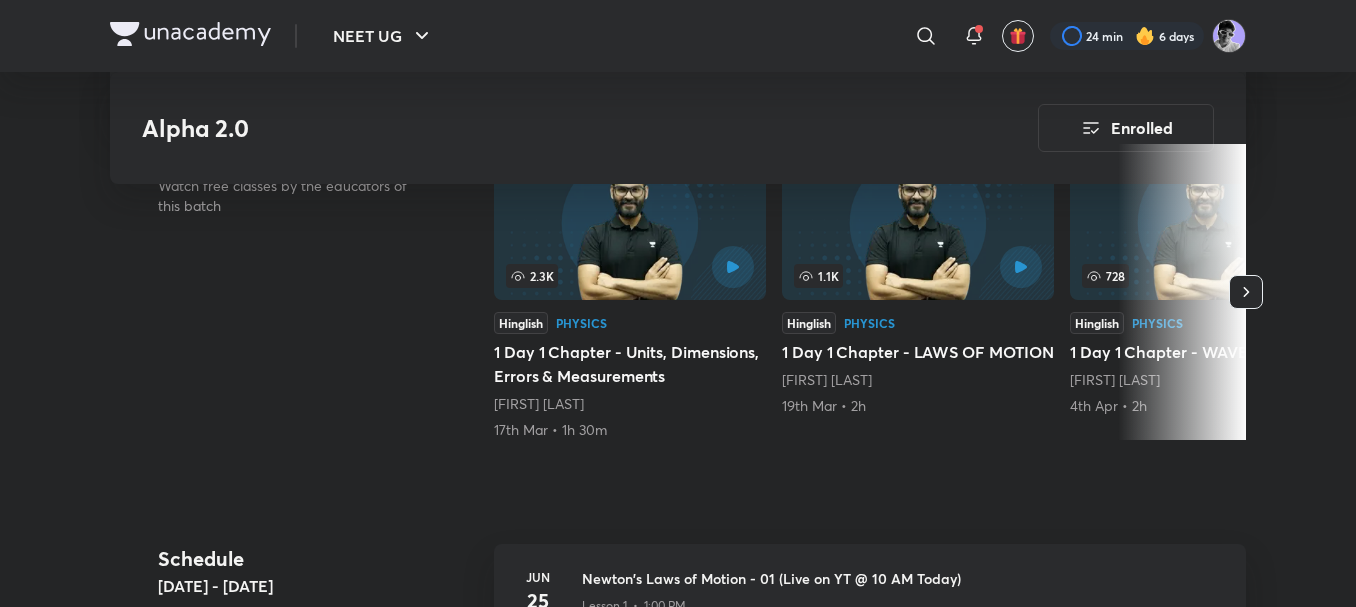 scroll, scrollTop: 843, scrollLeft: 0, axis: vertical 